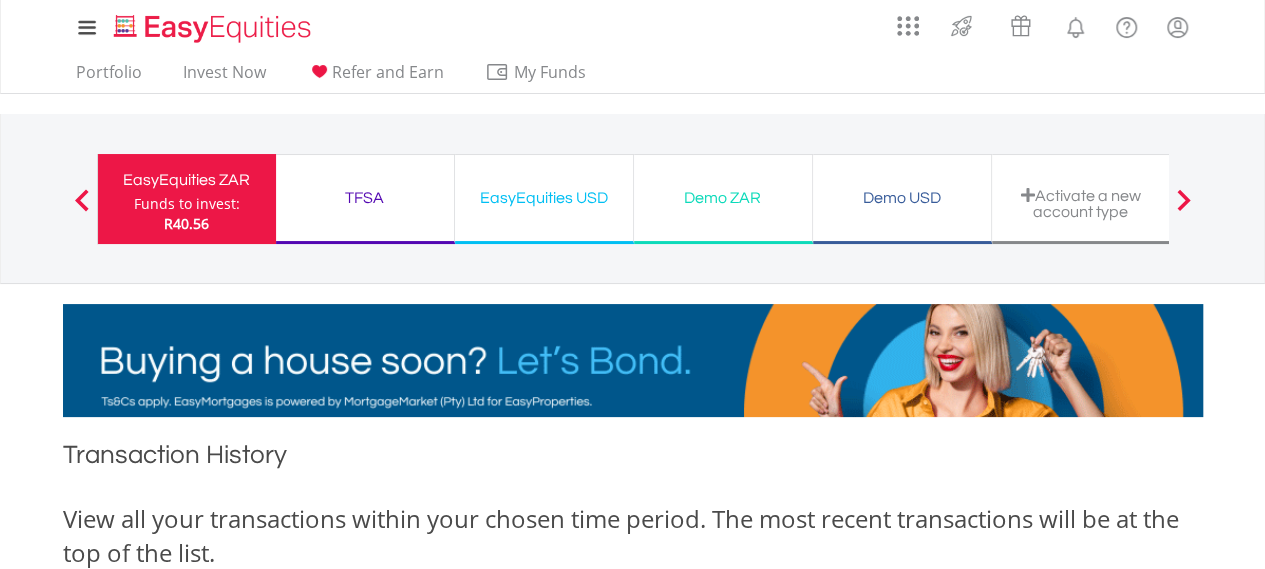 scroll, scrollTop: 4, scrollLeft: 0, axis: vertical 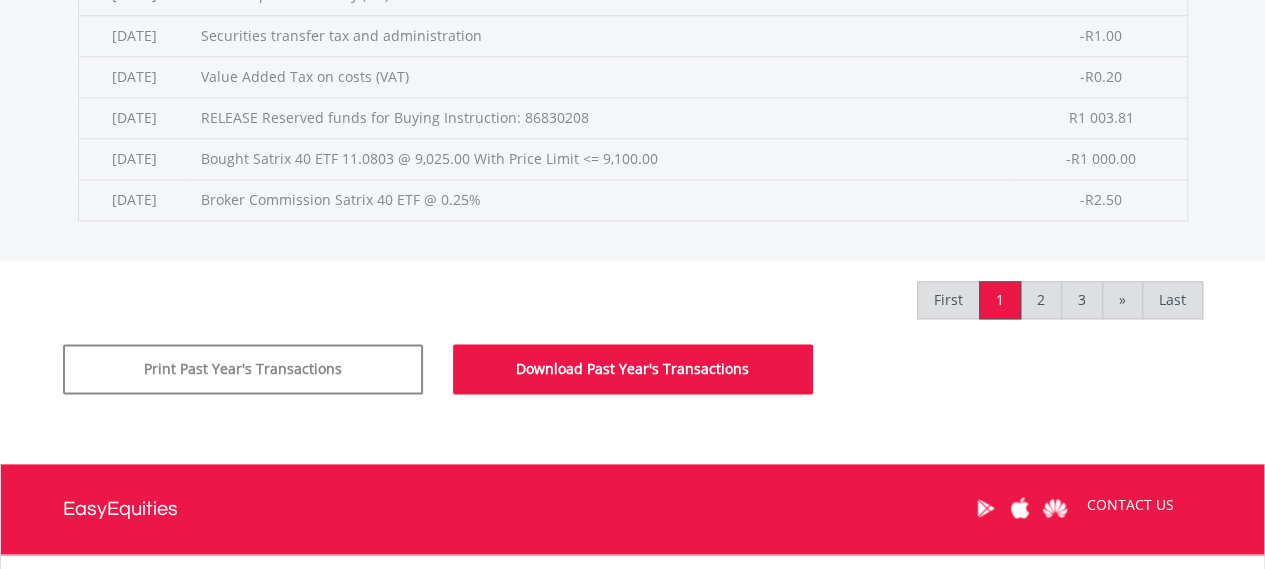 click on "Download Past Year's Transactions" at bounding box center (633, 369) 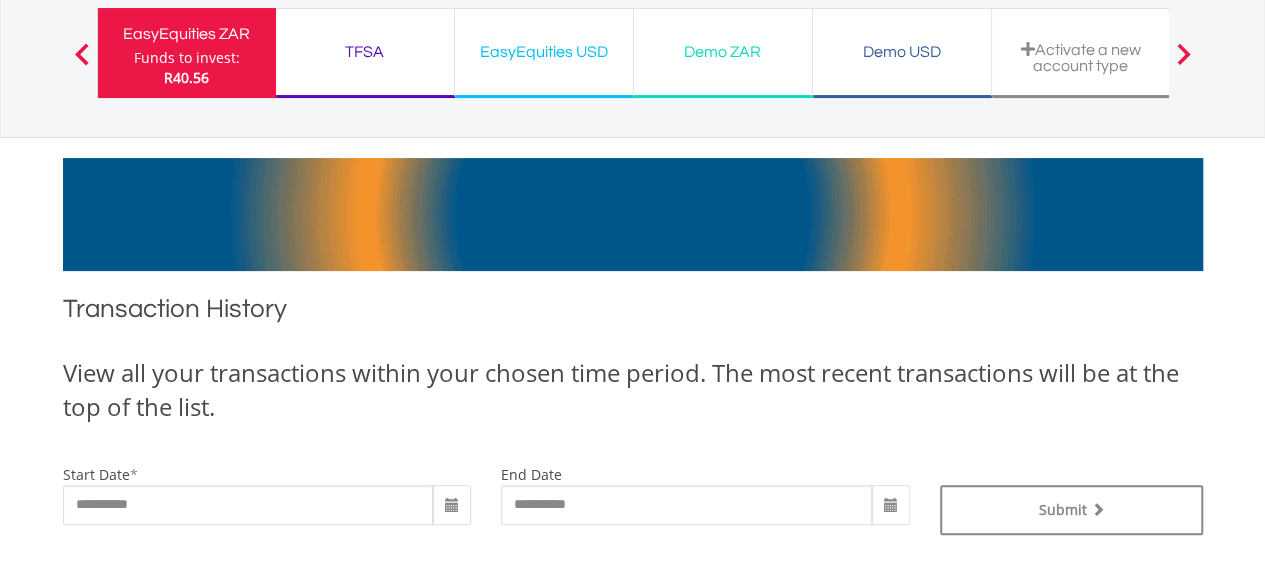 scroll, scrollTop: 0, scrollLeft: 0, axis: both 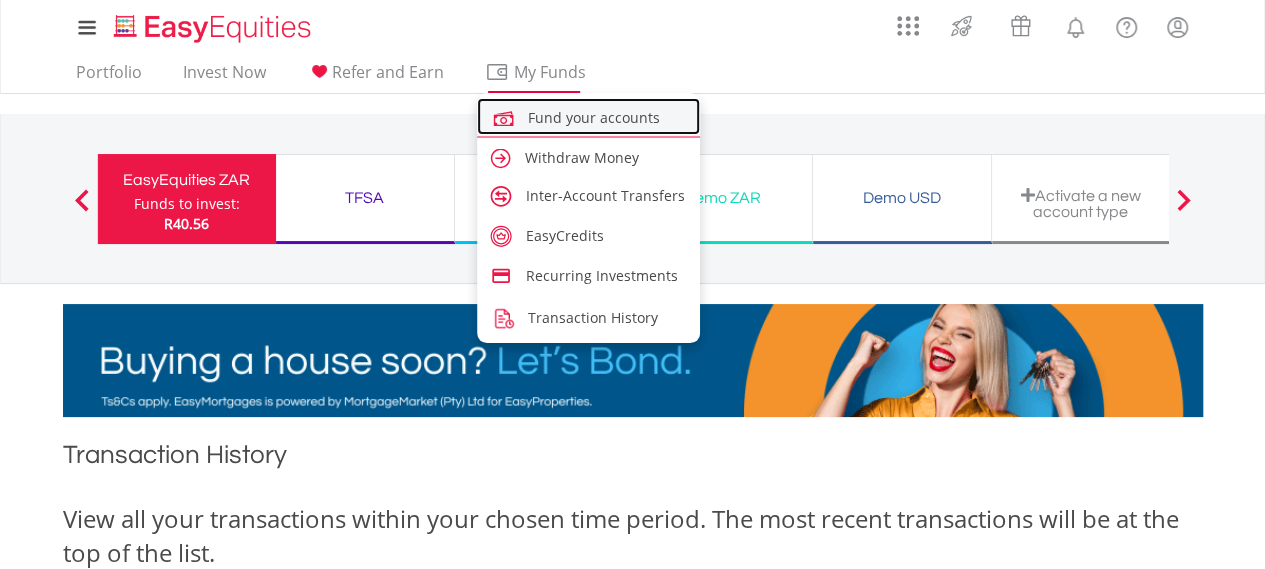 click on "Fund your accounts" at bounding box center (594, 117) 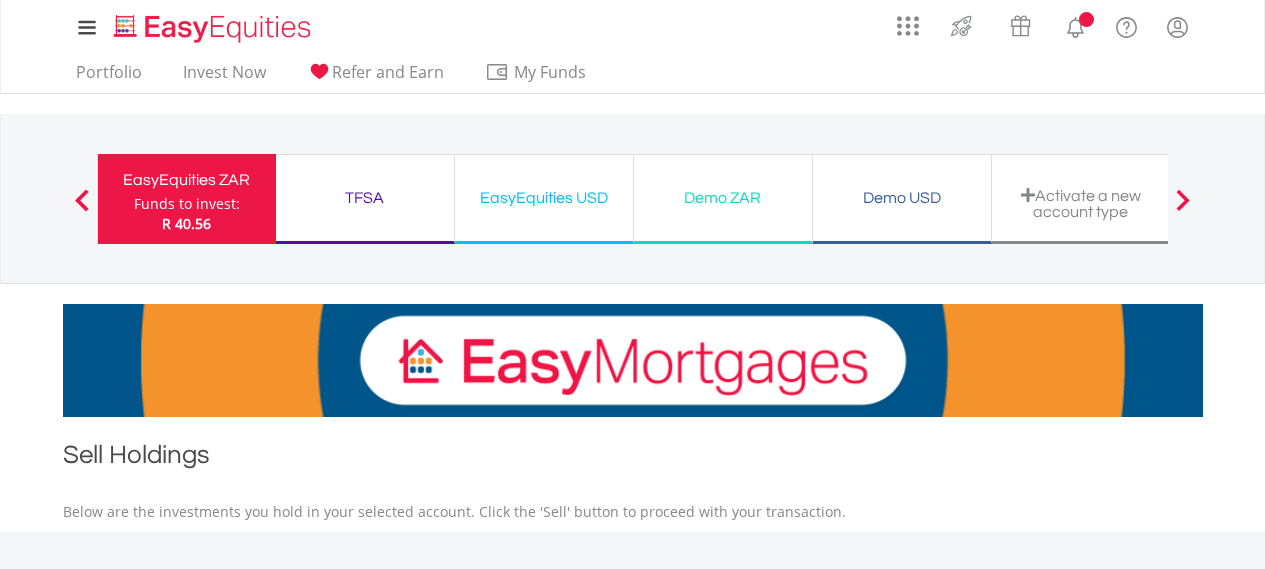 scroll, scrollTop: 0, scrollLeft: 0, axis: both 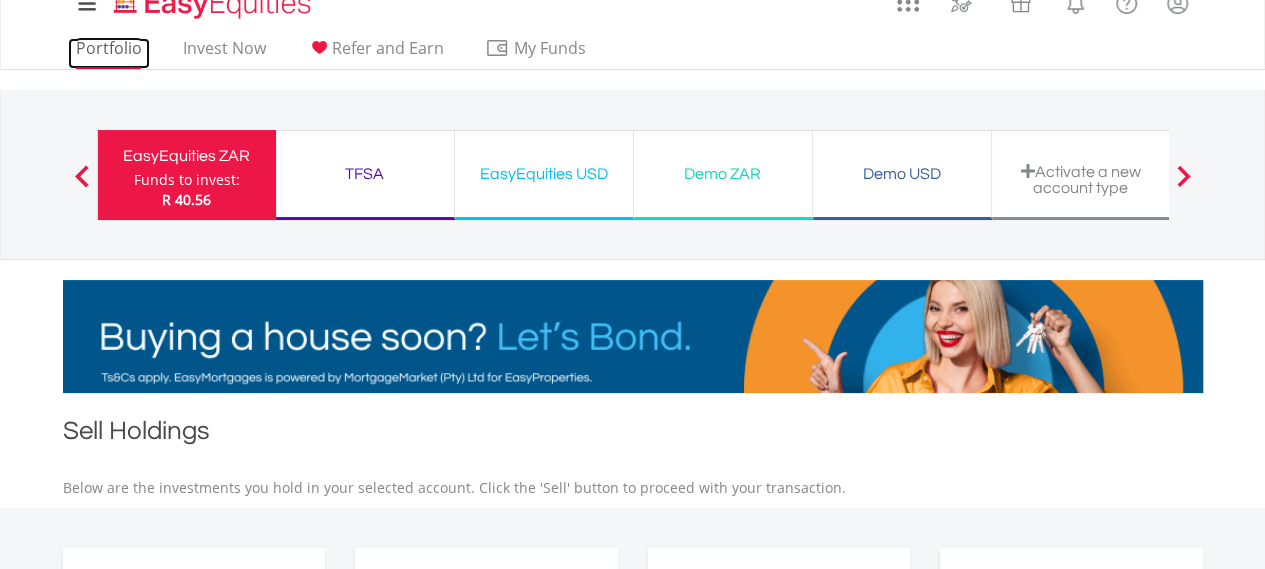 click on "Portfolio" at bounding box center [109, 53] 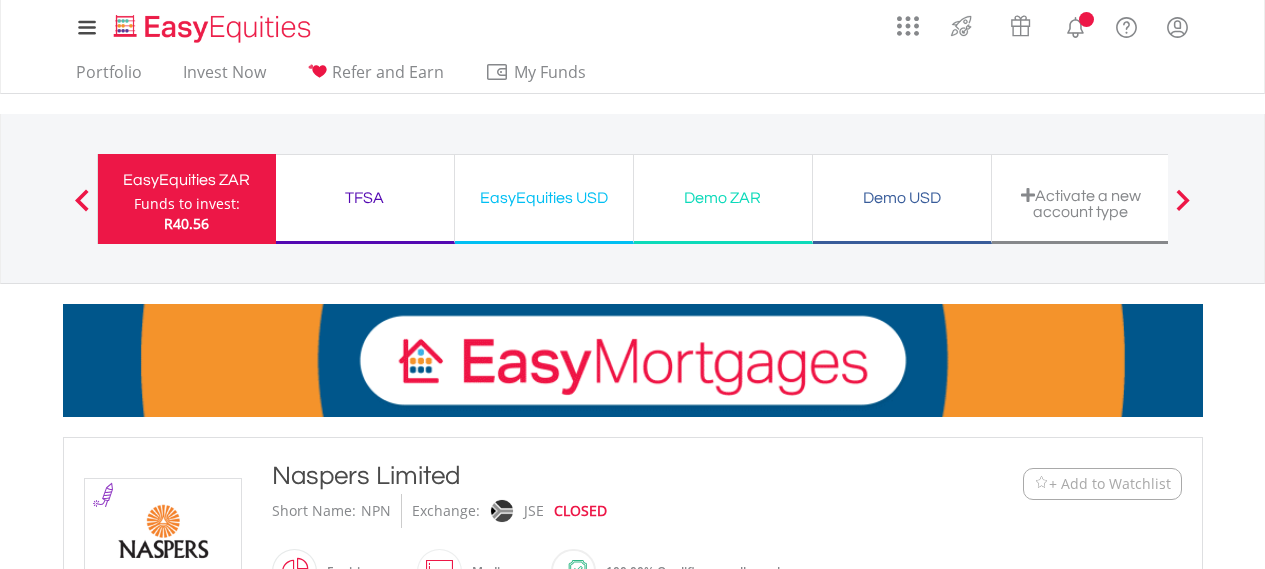 scroll, scrollTop: 0, scrollLeft: 0, axis: both 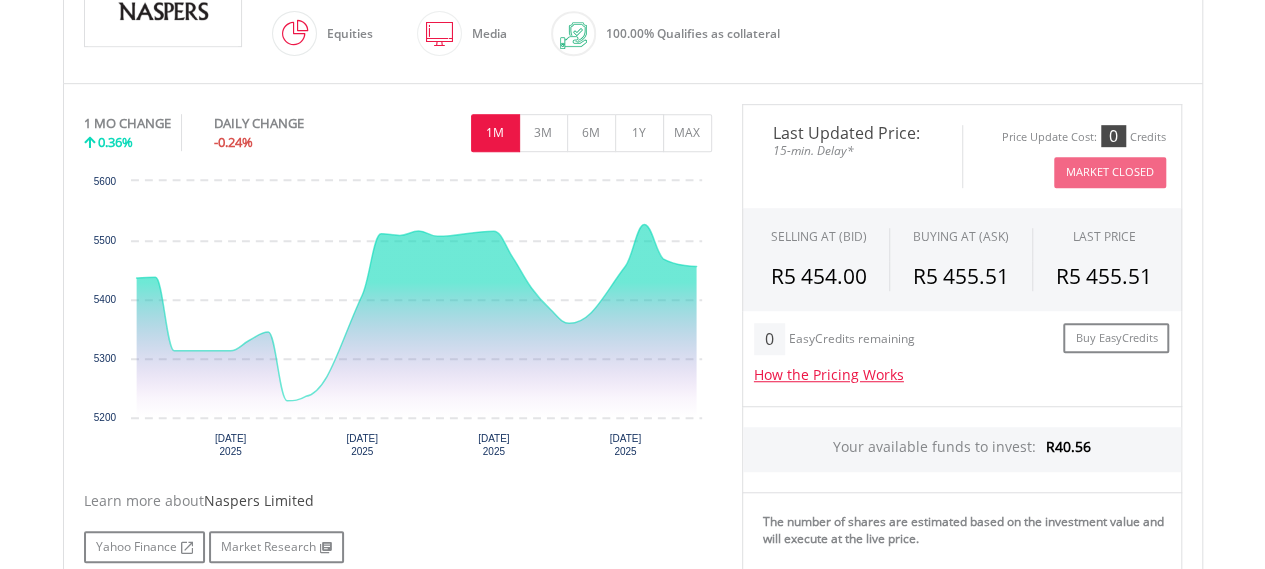 click on "My Investments
Invest Now
New Listings
Sell
My Recurring Investments
Pending Orders
Switch Unit Trusts
Vouchers
Buy a Voucher
Redeem a Voucher" at bounding box center (632, 479) 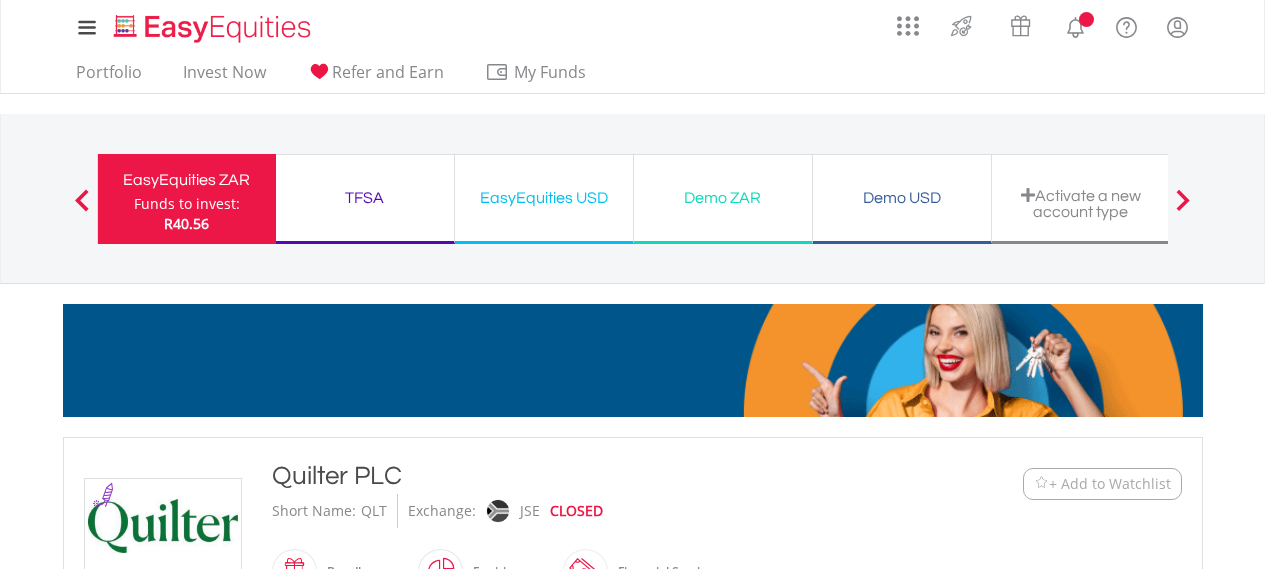 scroll, scrollTop: 0, scrollLeft: 0, axis: both 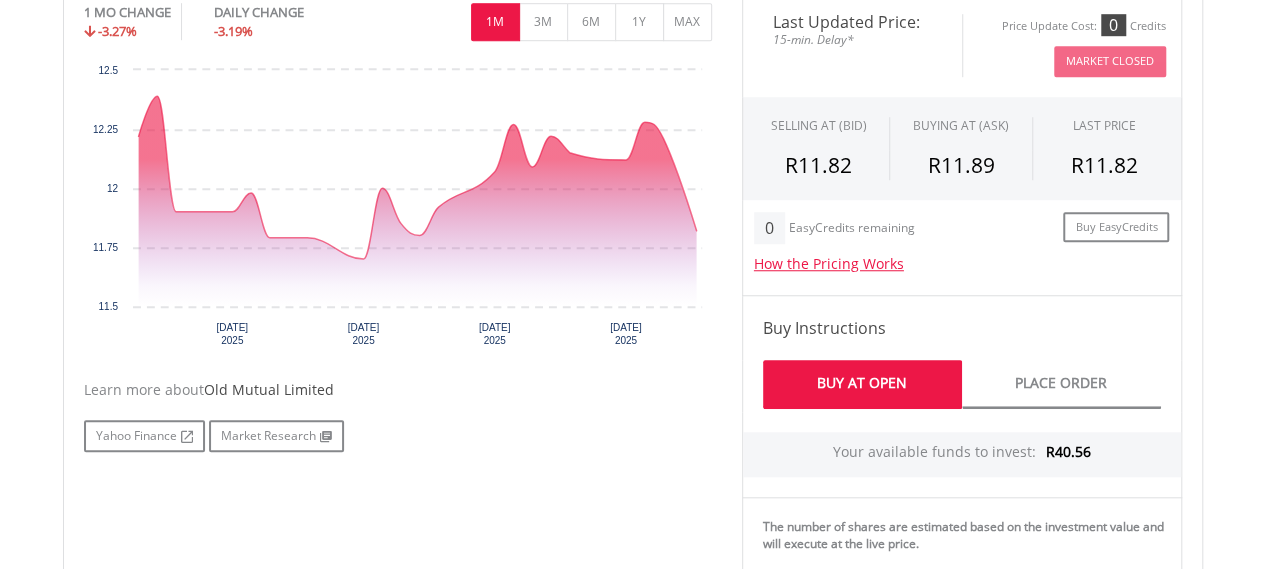click on "My Investments
Invest Now
New Listings
Sell
My Recurring Investments
Pending Orders
Switch Unit Trusts
Vouchers
Buy a Voucher
Redeem a Voucher" at bounding box center (632, 400) 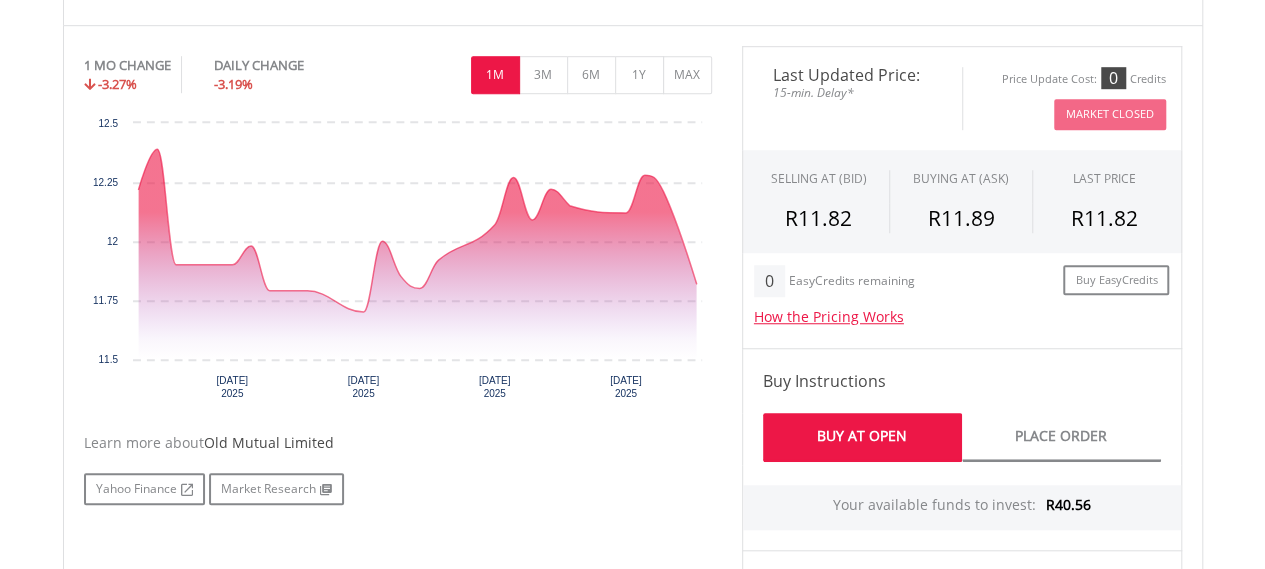 scroll, scrollTop: 608, scrollLeft: 0, axis: vertical 